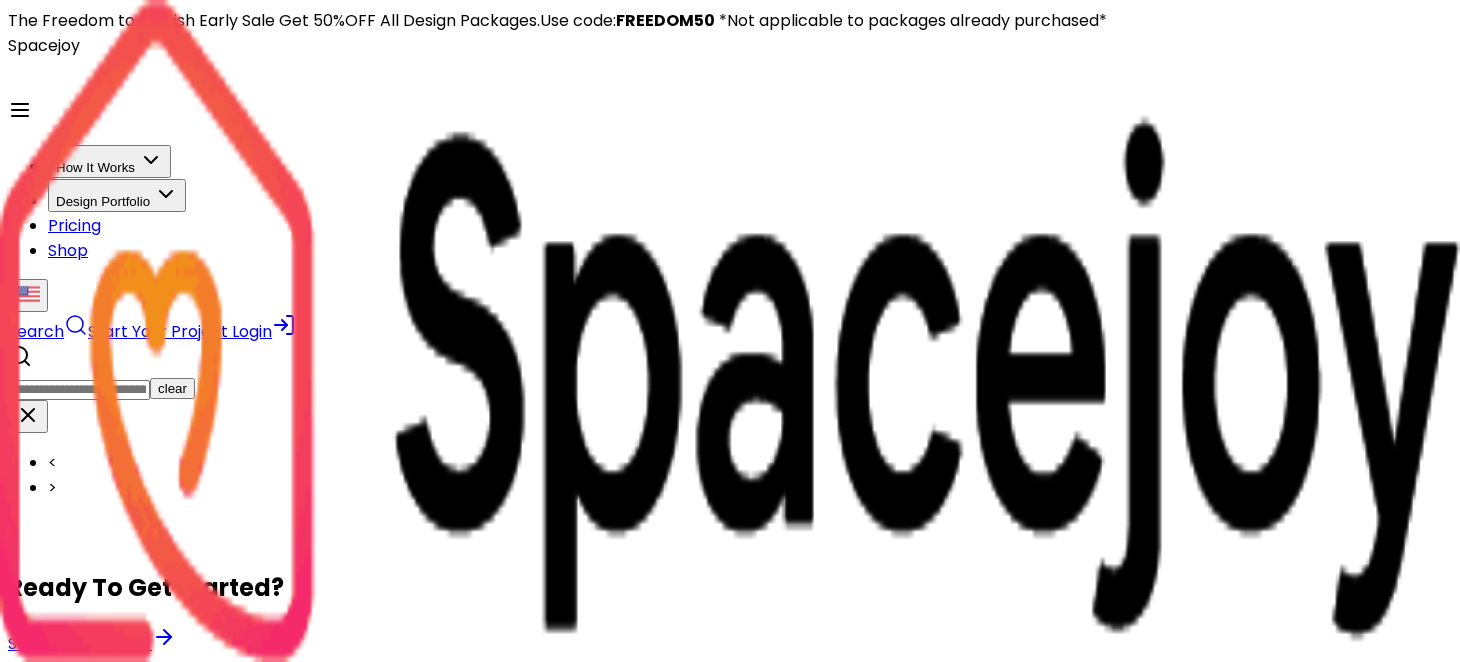 scroll, scrollTop: 0, scrollLeft: 0, axis: both 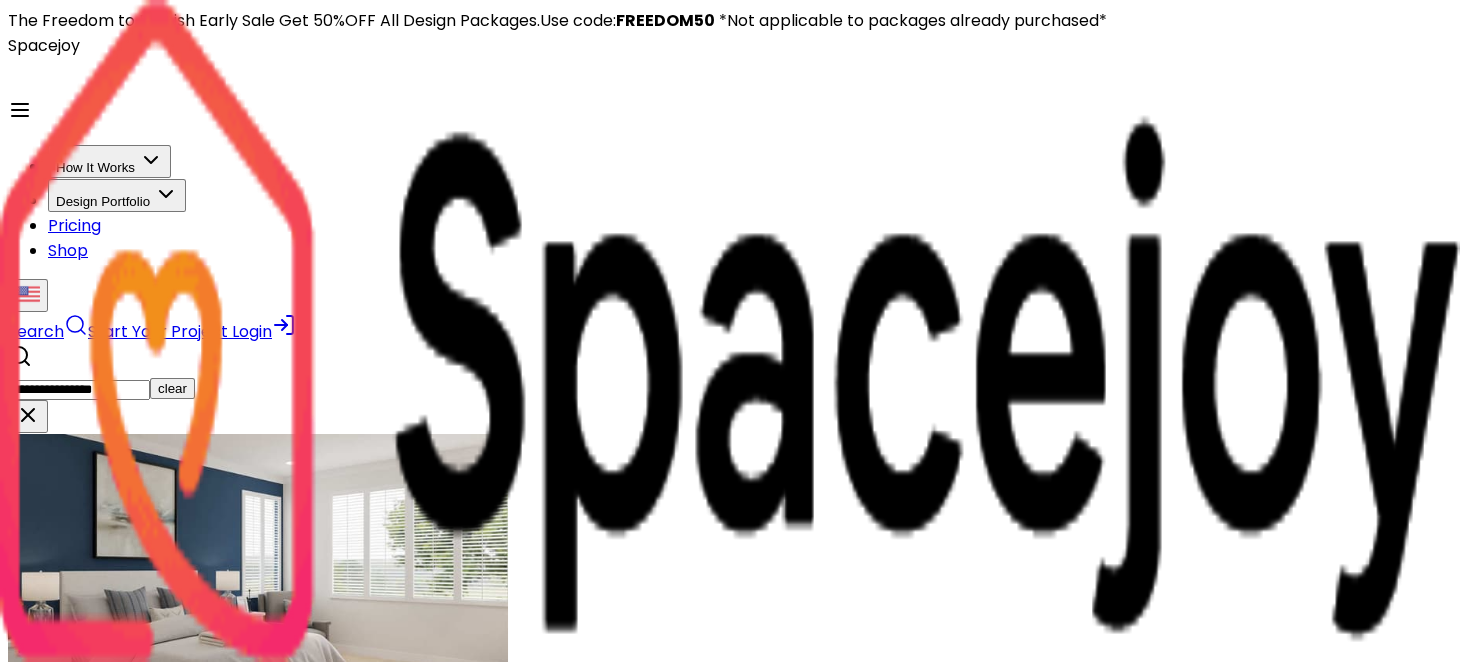 type on "**********" 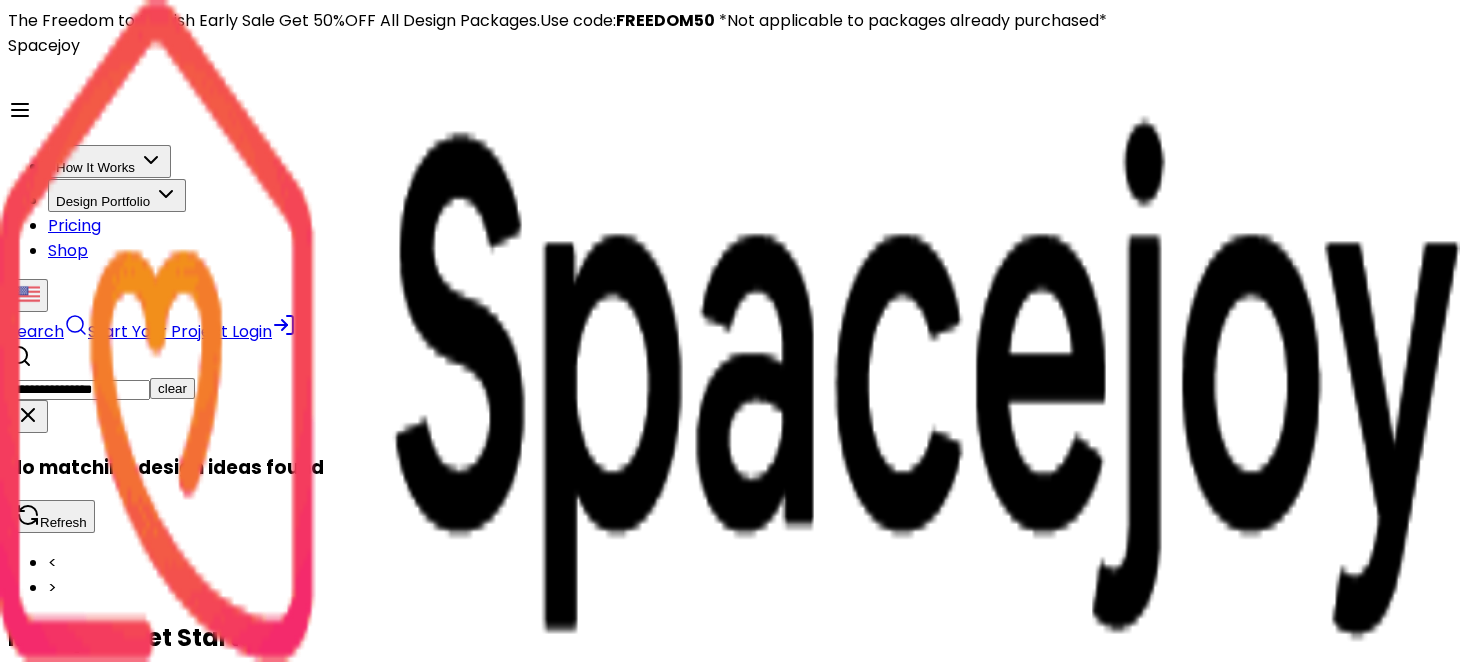 click on "Refresh" at bounding box center (51, 516) 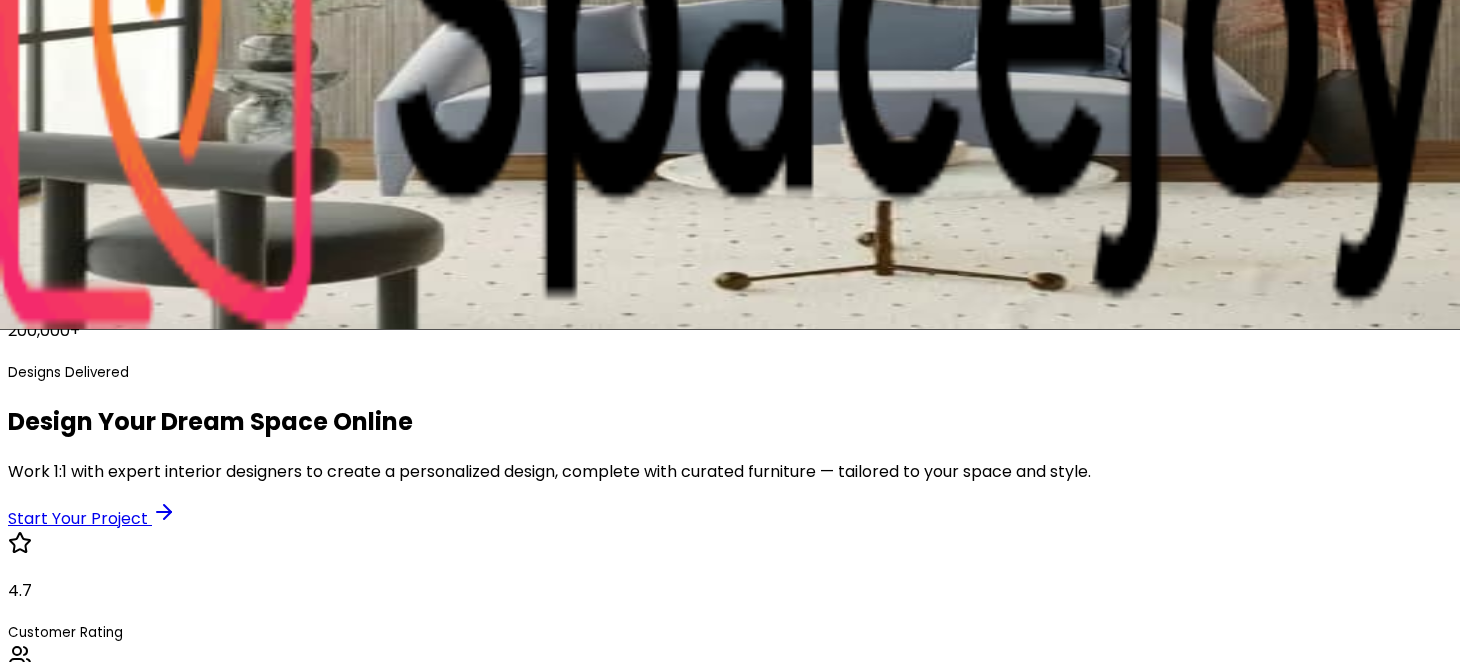 scroll, scrollTop: 0, scrollLeft: 0, axis: both 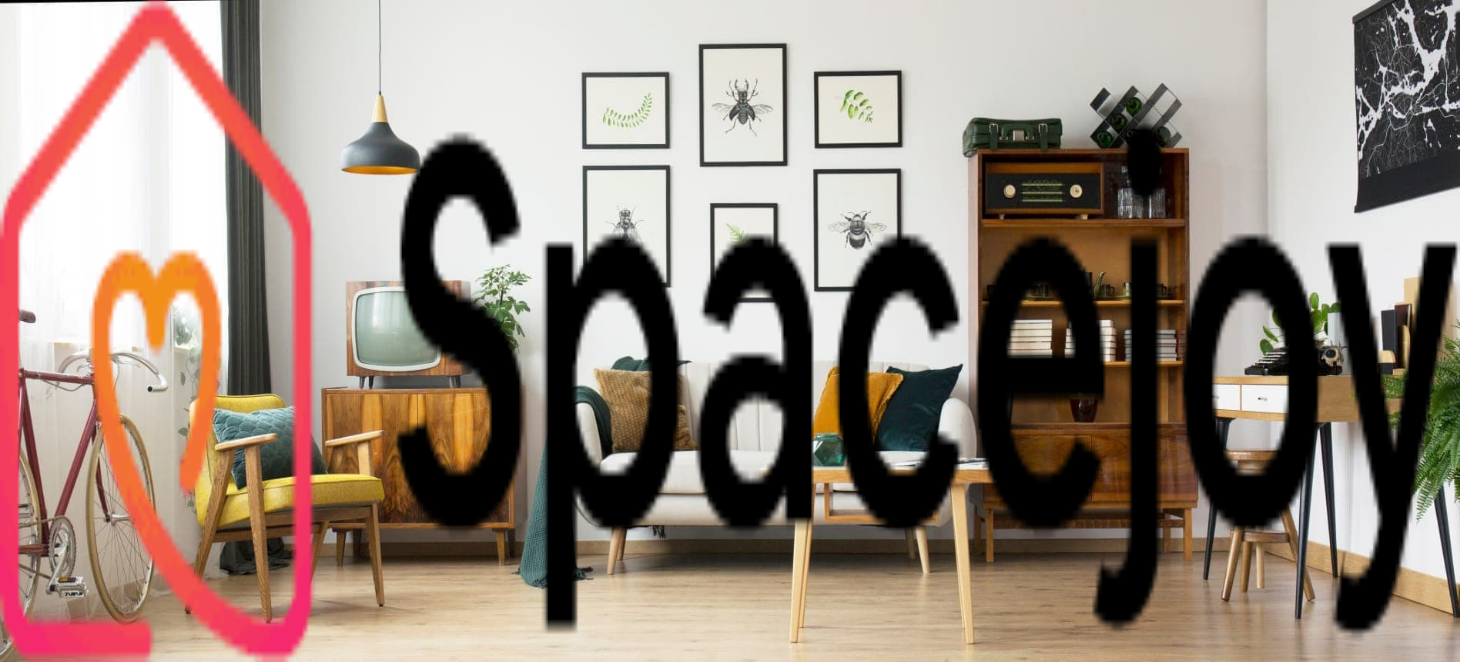 click on "Search" at bounding box center [48, 331] 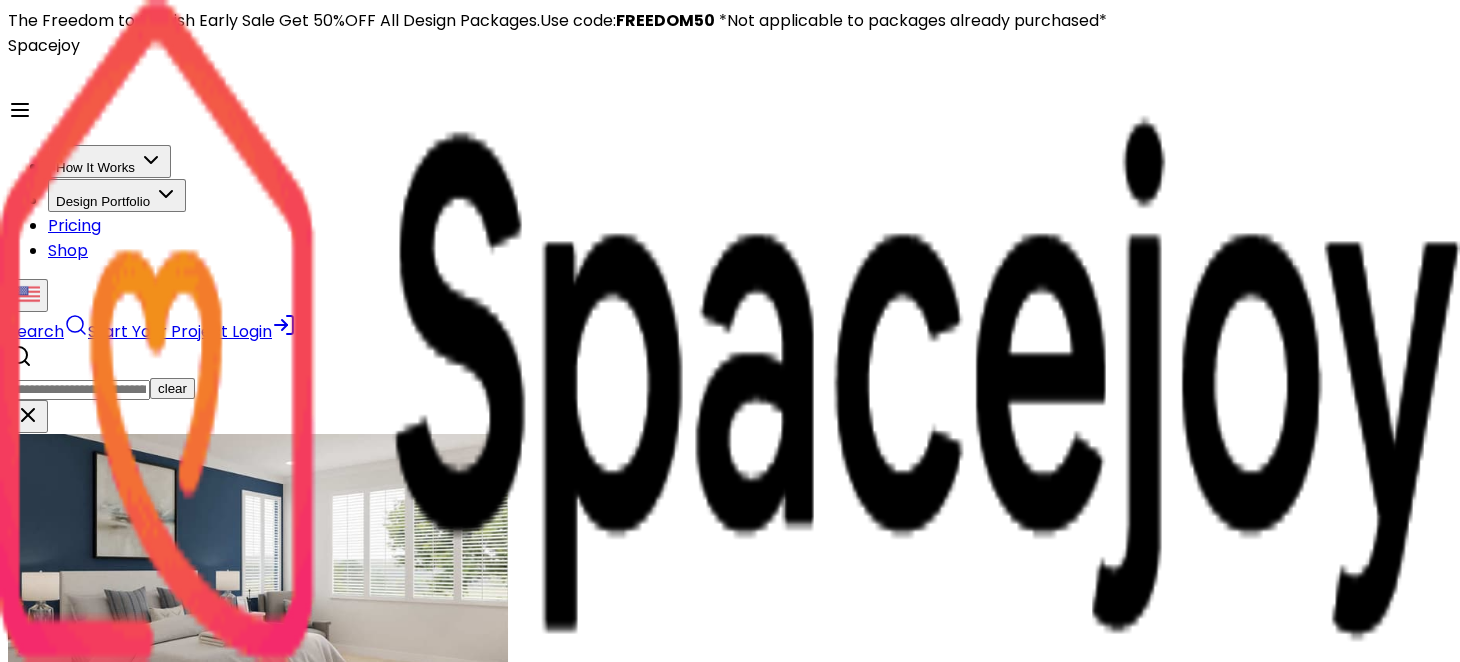 click at bounding box center [79, 390] 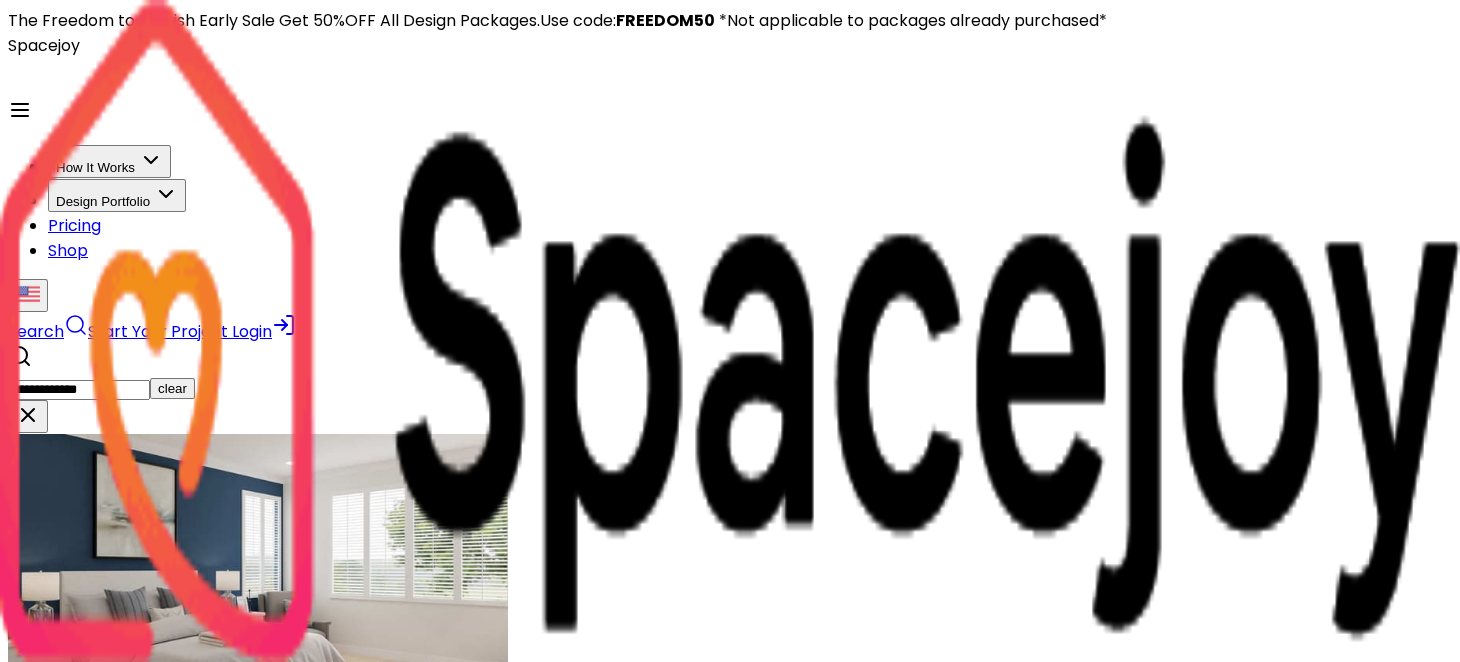 type on "**********" 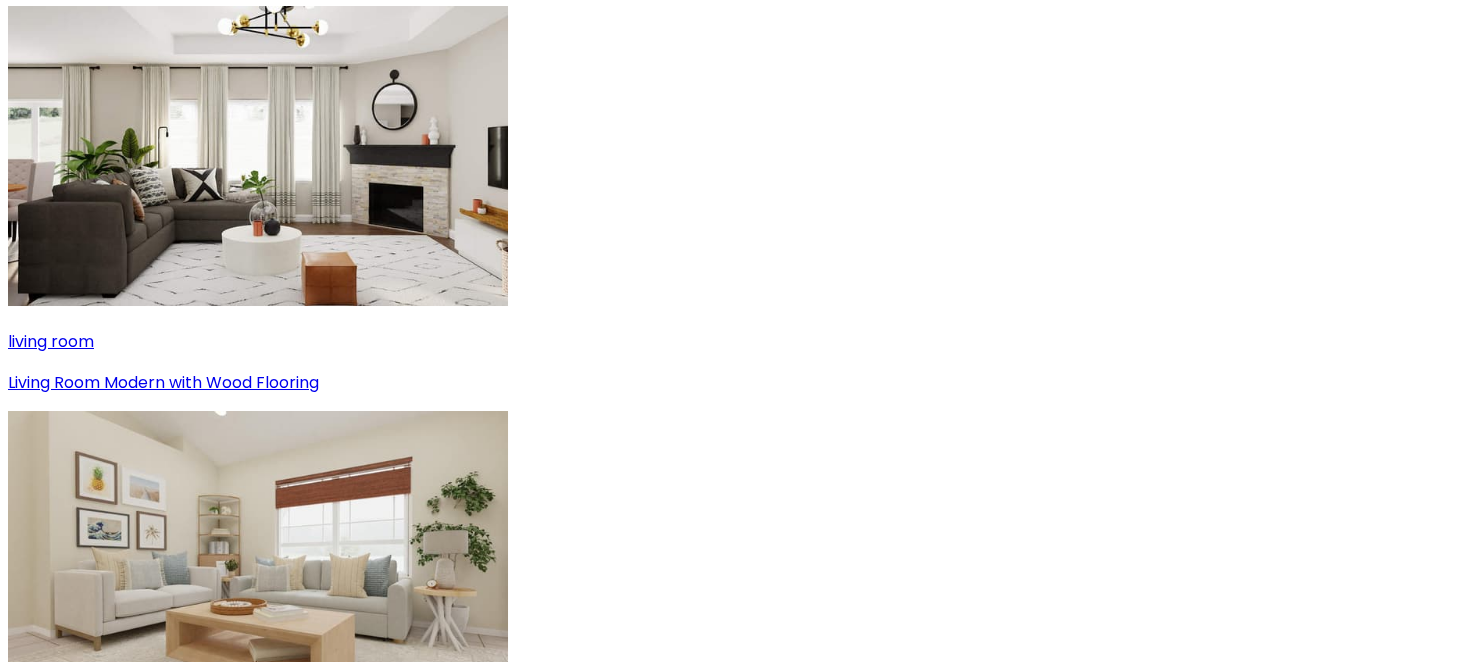 scroll, scrollTop: 999, scrollLeft: 0, axis: vertical 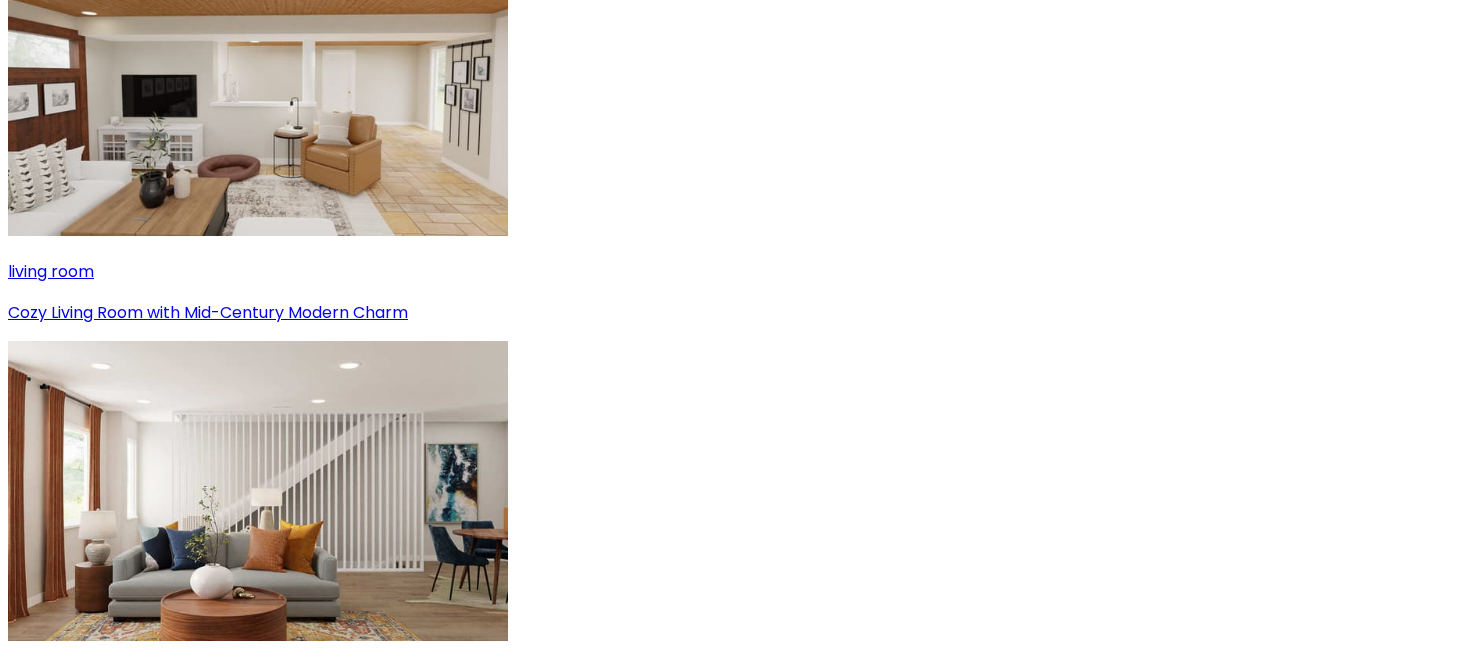 click on "2" at bounding box center (750, 9313) 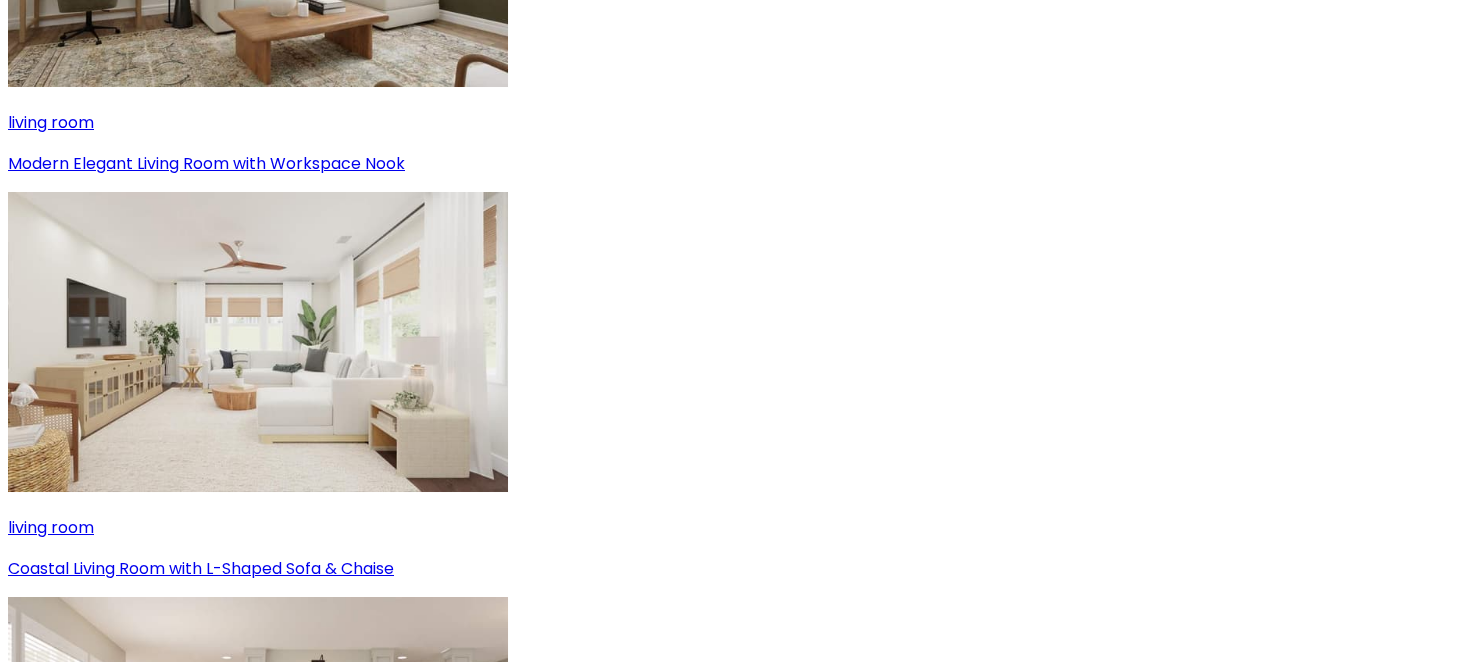scroll, scrollTop: 3499, scrollLeft: 0, axis: vertical 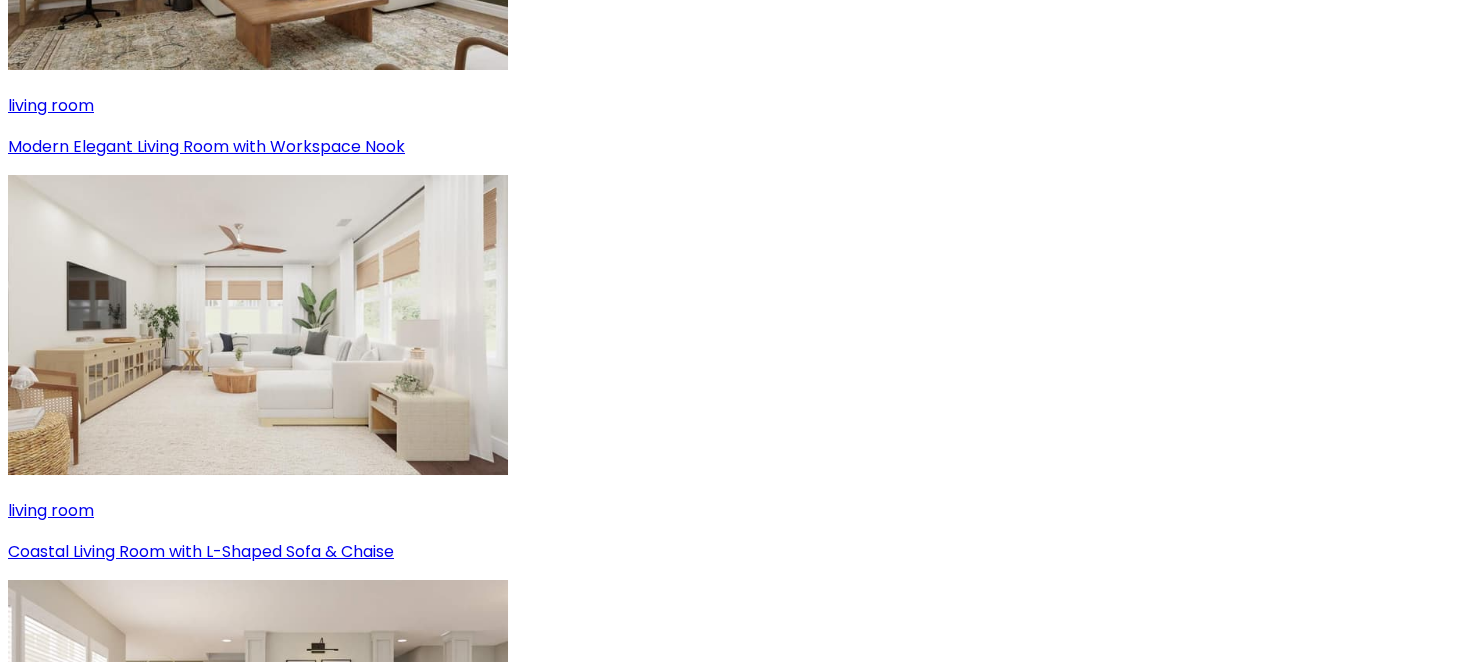 click on "3" at bounding box center [750, 9172] 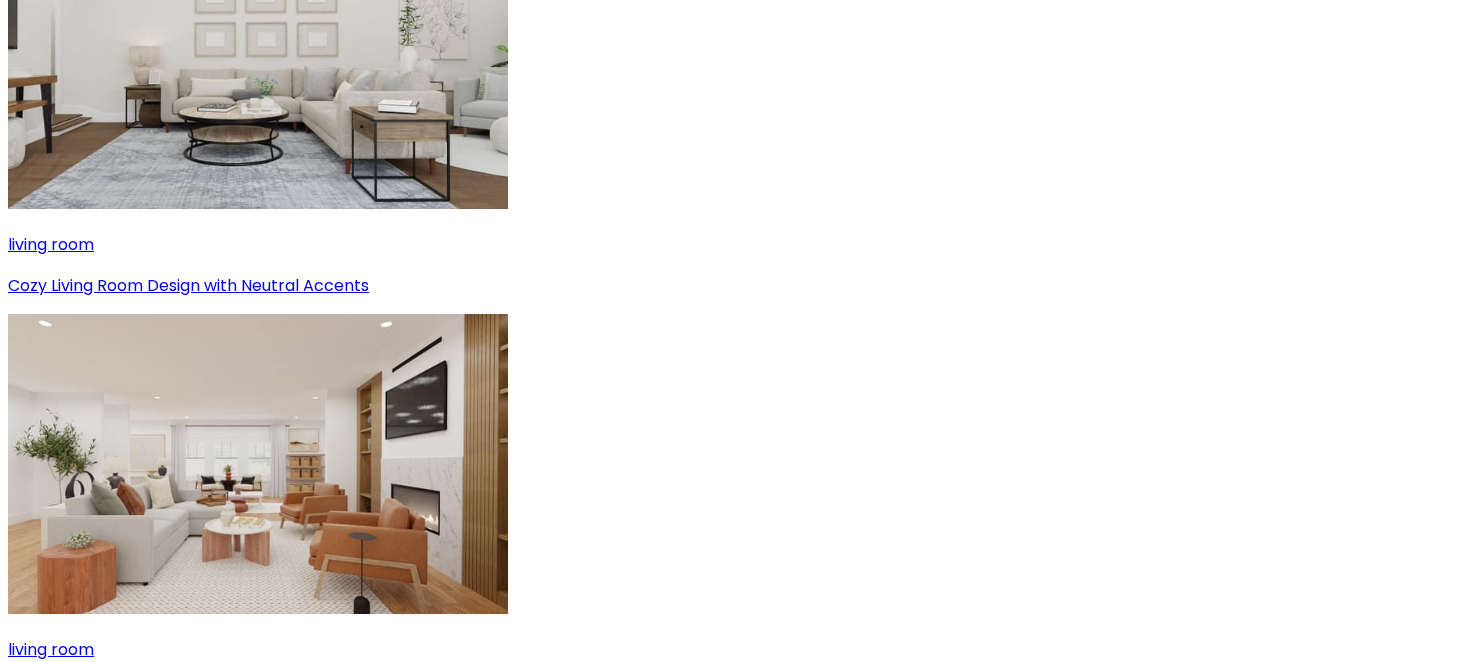 scroll, scrollTop: 0, scrollLeft: 0, axis: both 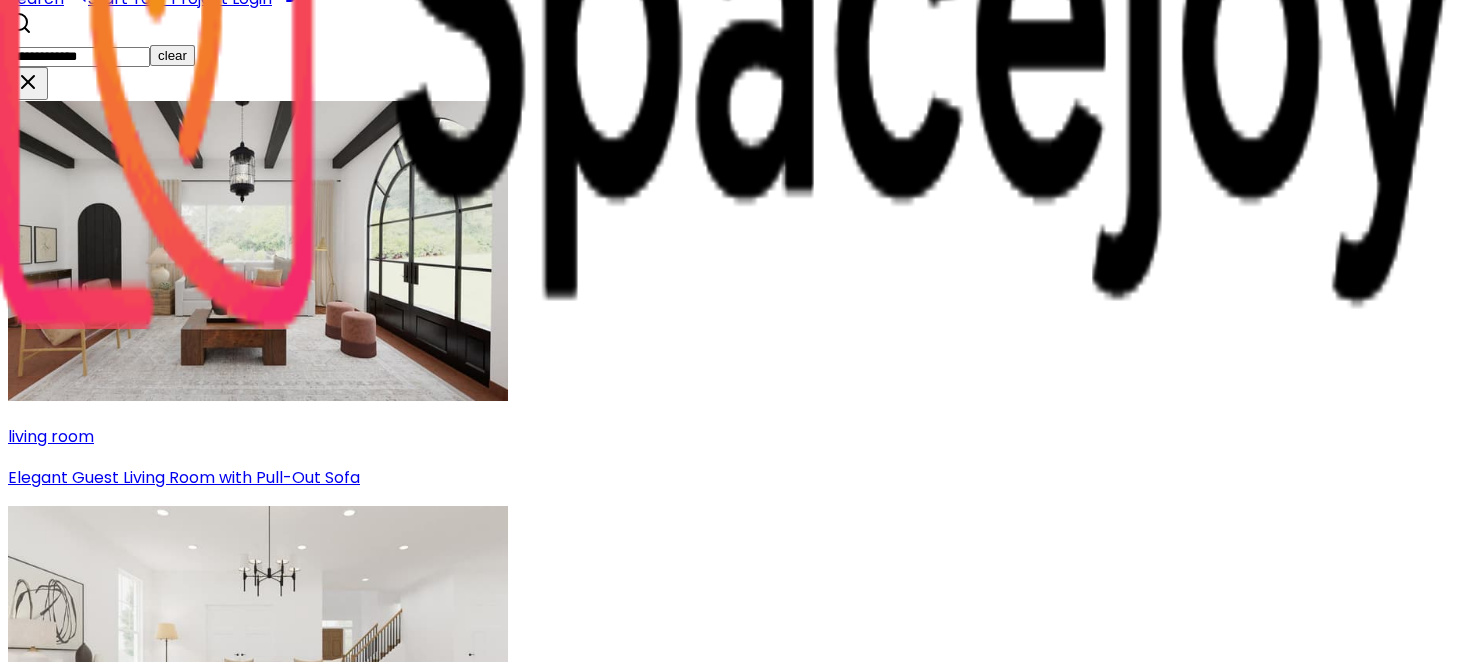 click at bounding box center [258, 1061] 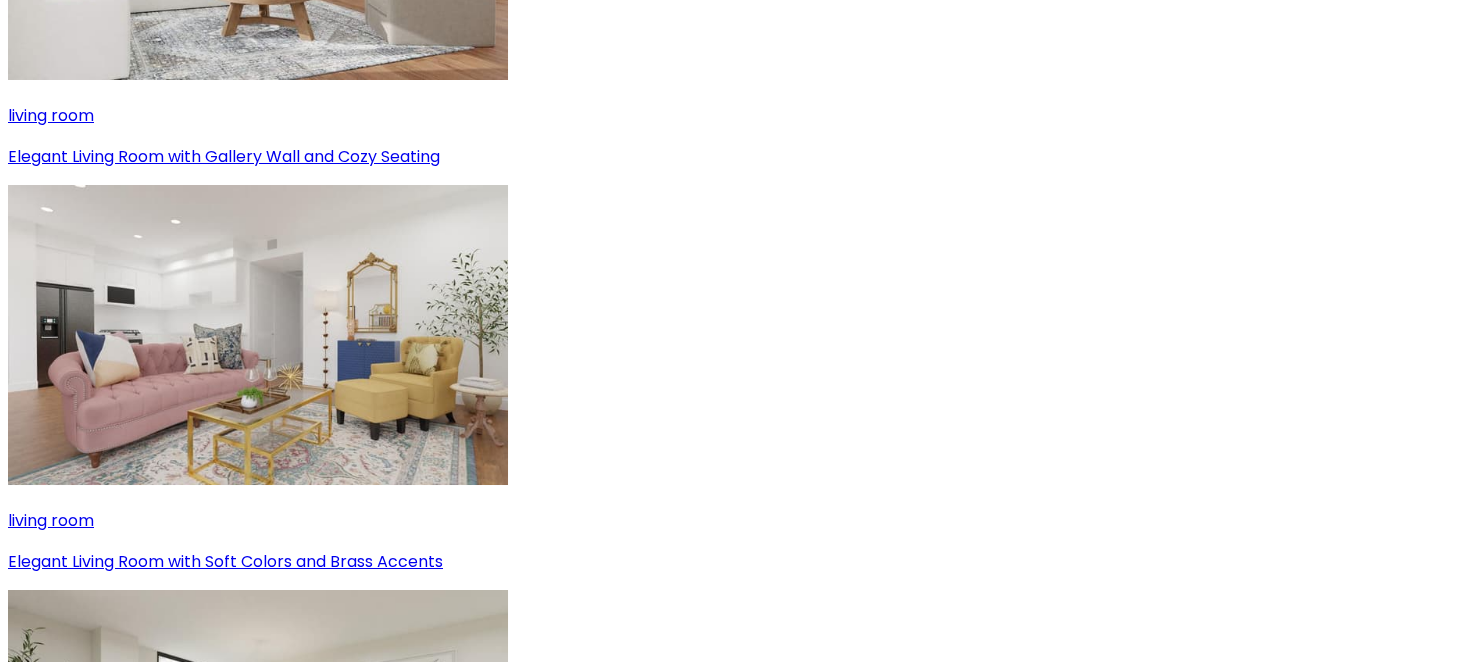 scroll, scrollTop: 1499, scrollLeft: 0, axis: vertical 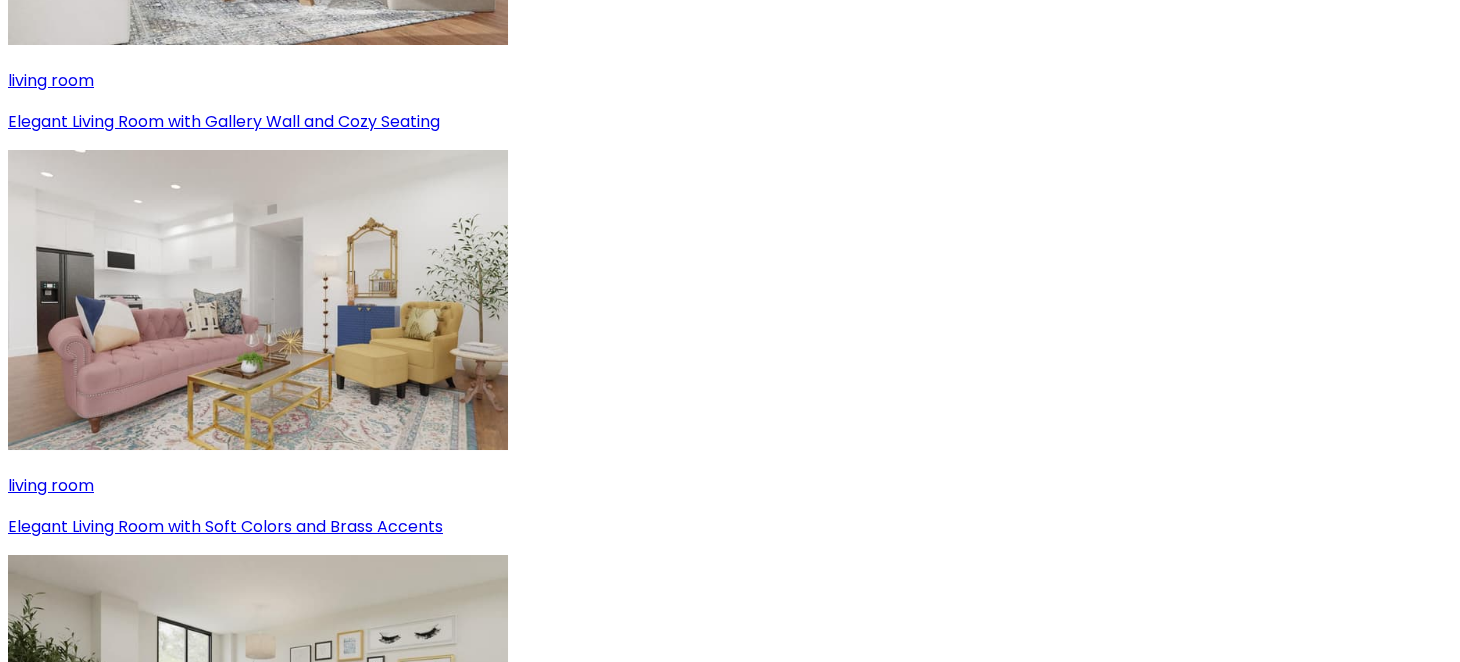 click at bounding box center (258, 4755) 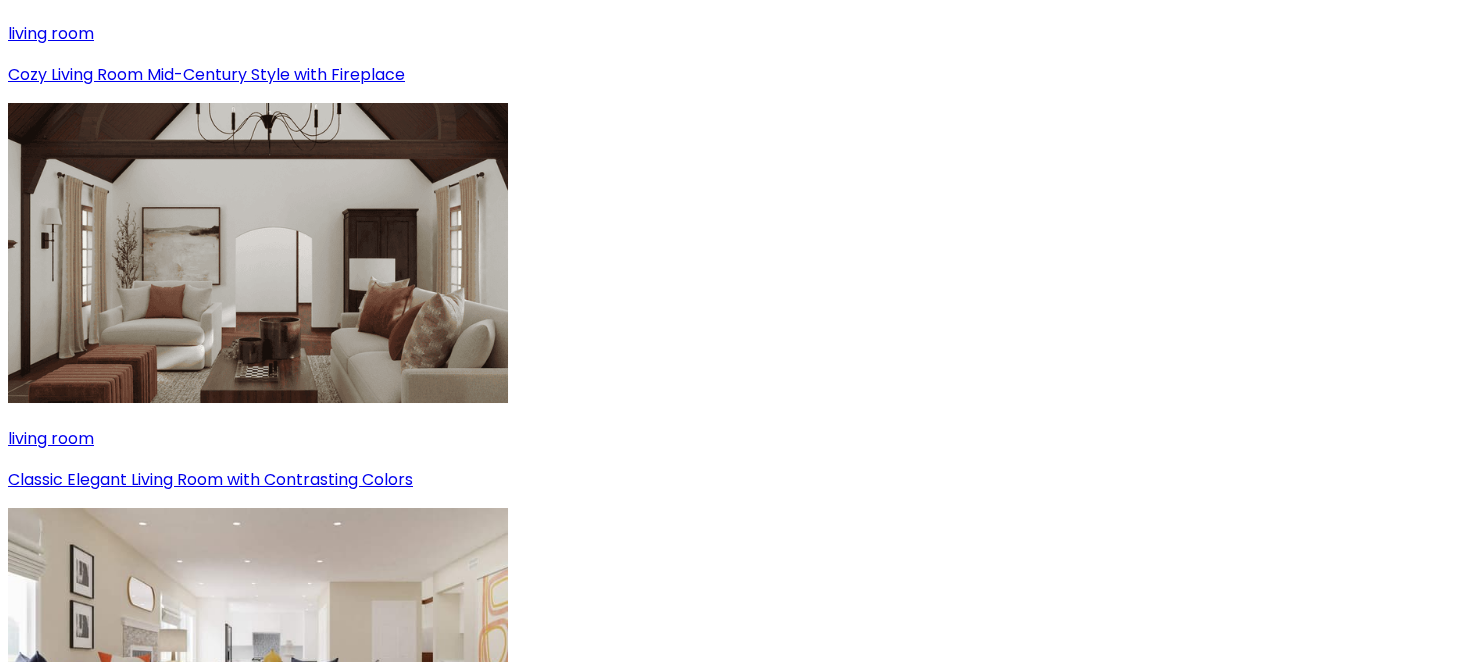 scroll, scrollTop: 3333, scrollLeft: 0, axis: vertical 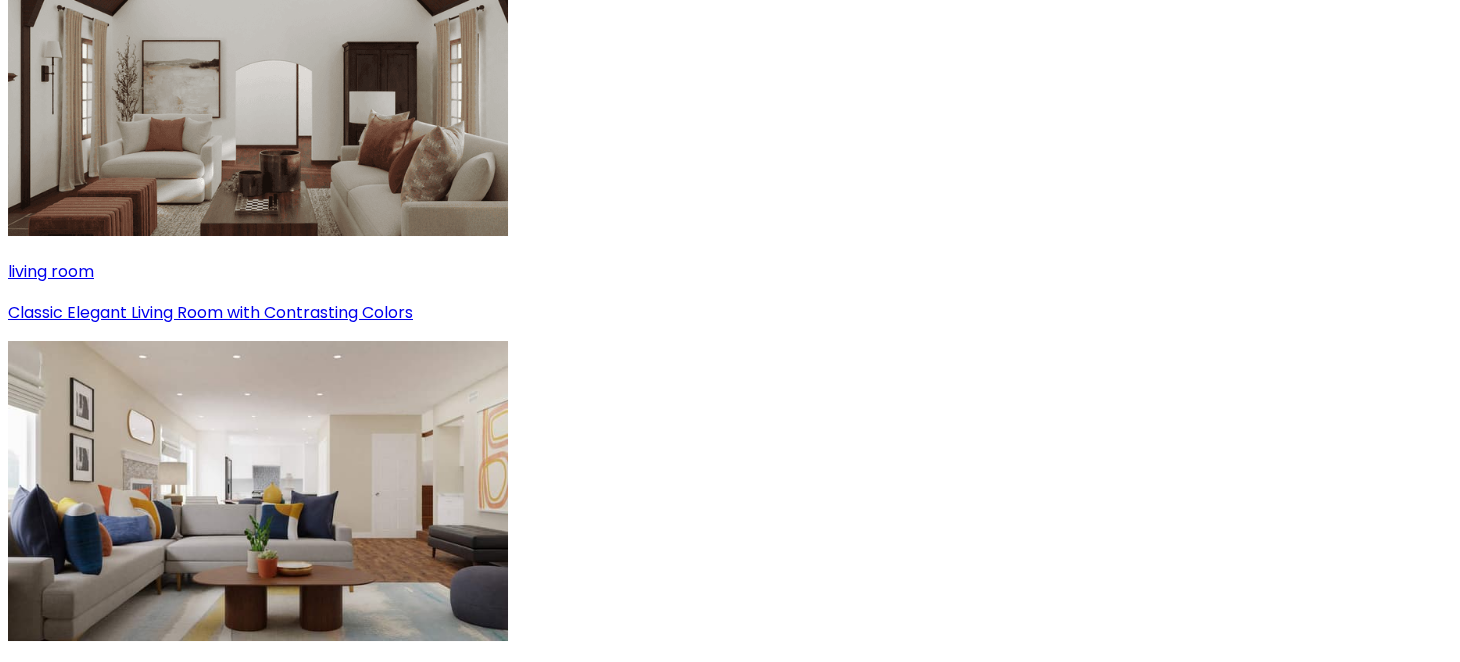 click on "4" at bounding box center (750, 9363) 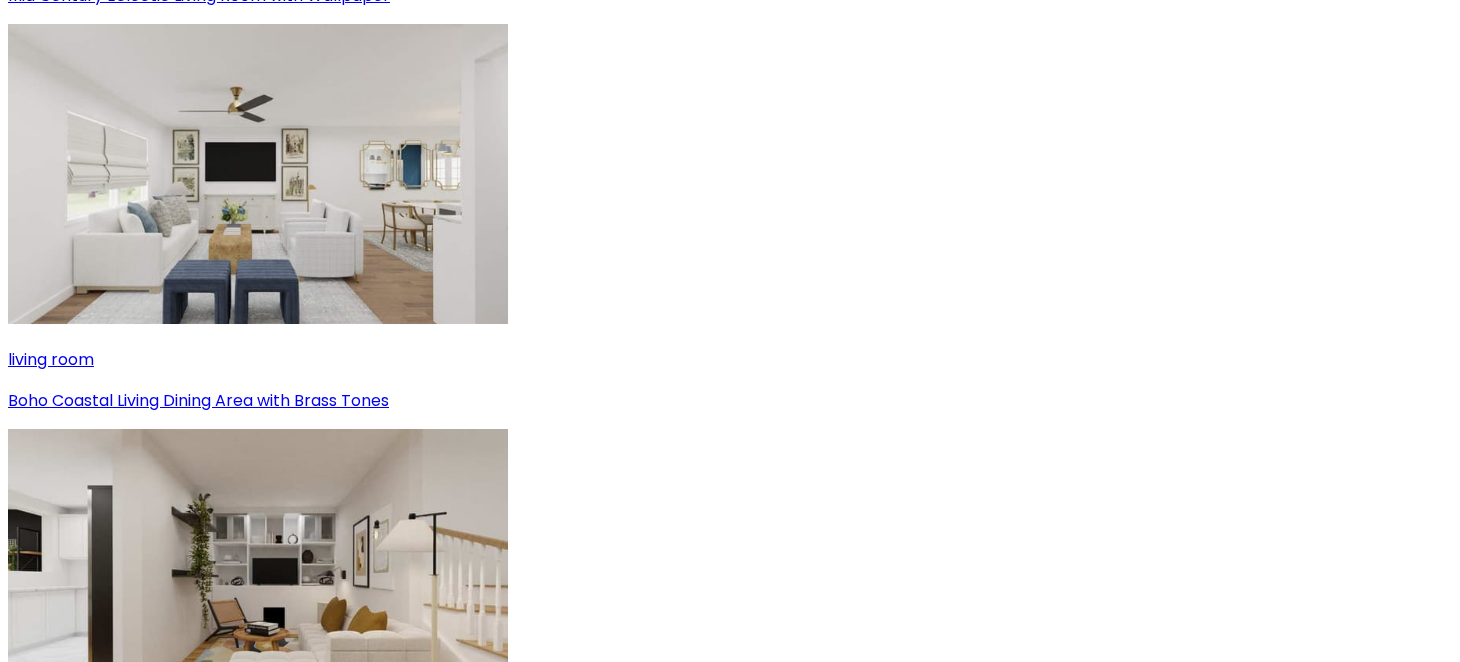scroll, scrollTop: 833, scrollLeft: 0, axis: vertical 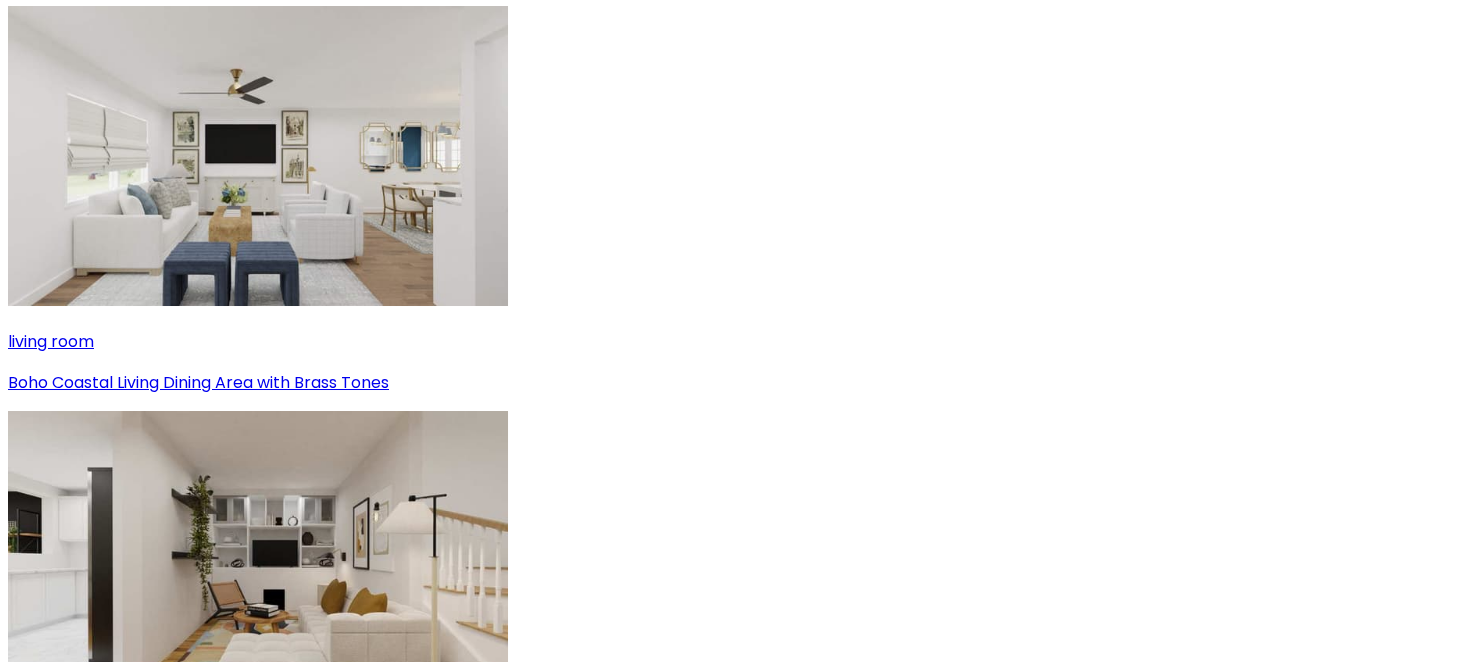 click at bounding box center (258, 2181) 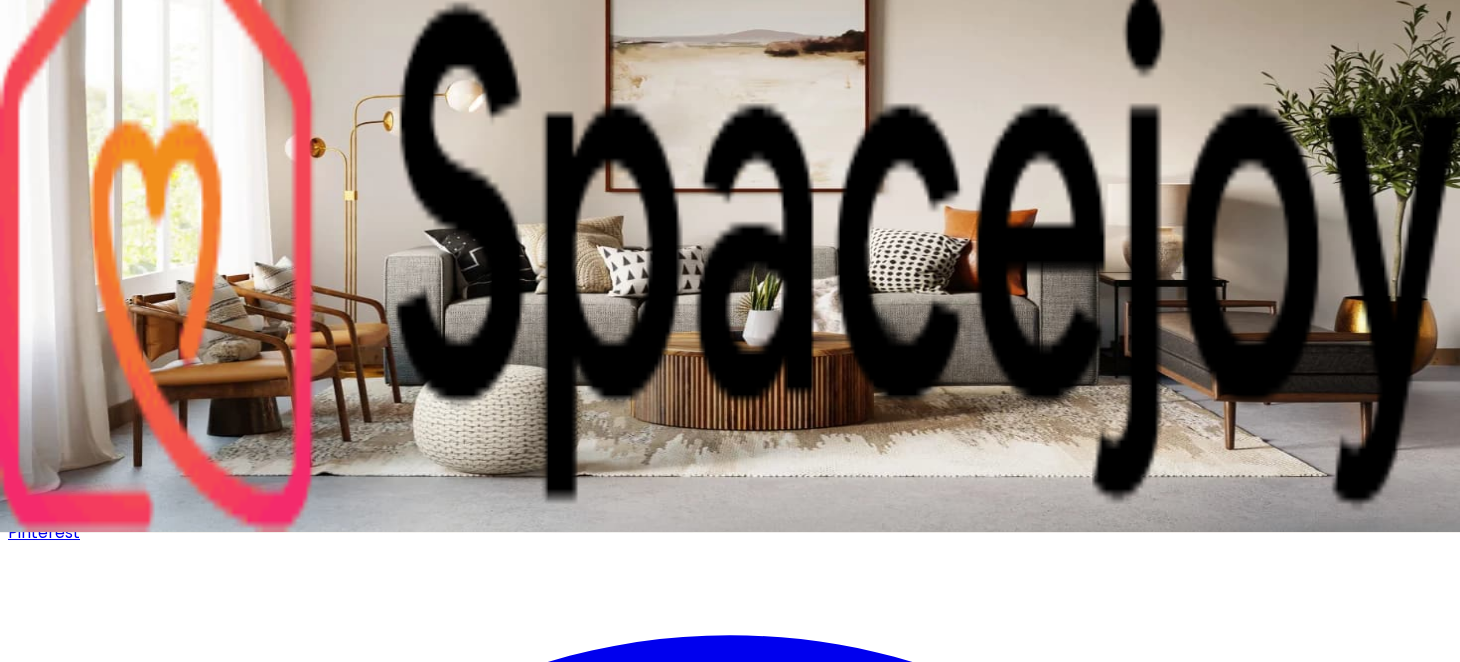 scroll, scrollTop: 166, scrollLeft: 0, axis: vertical 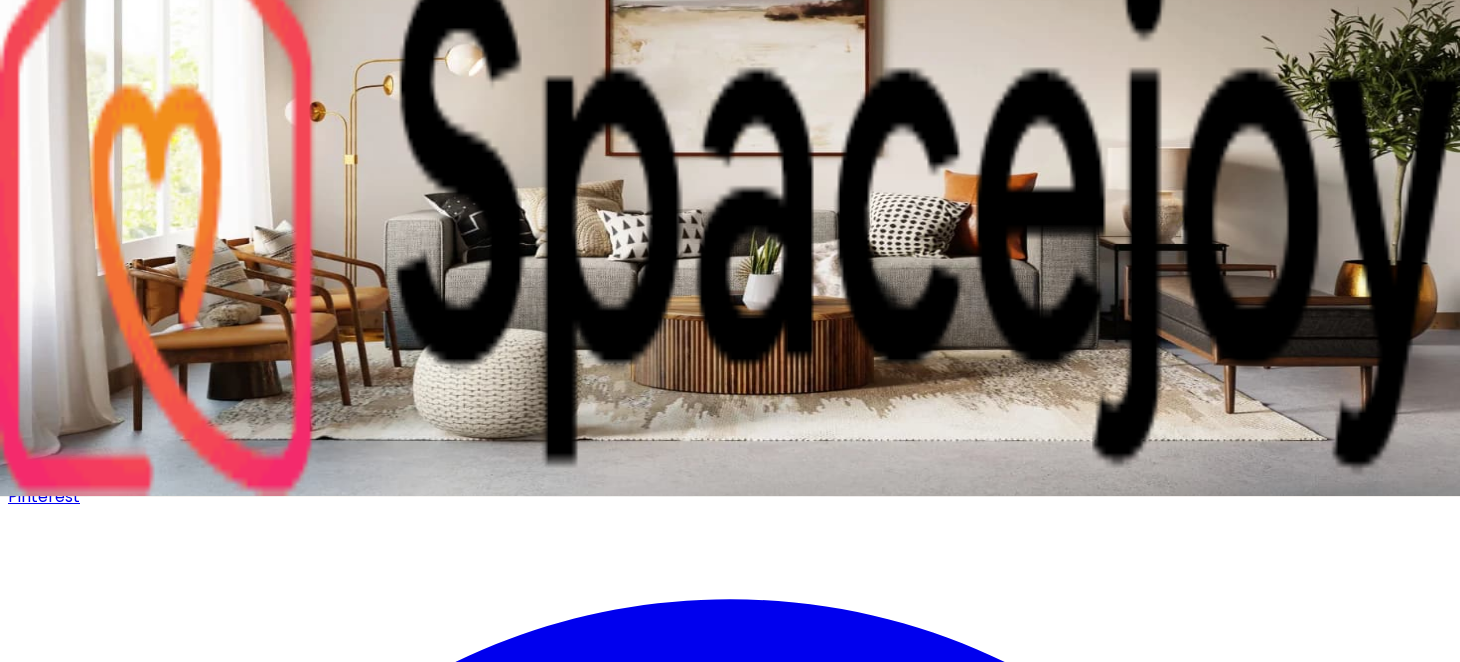 click on "Preview" at bounding box center (730, 268) 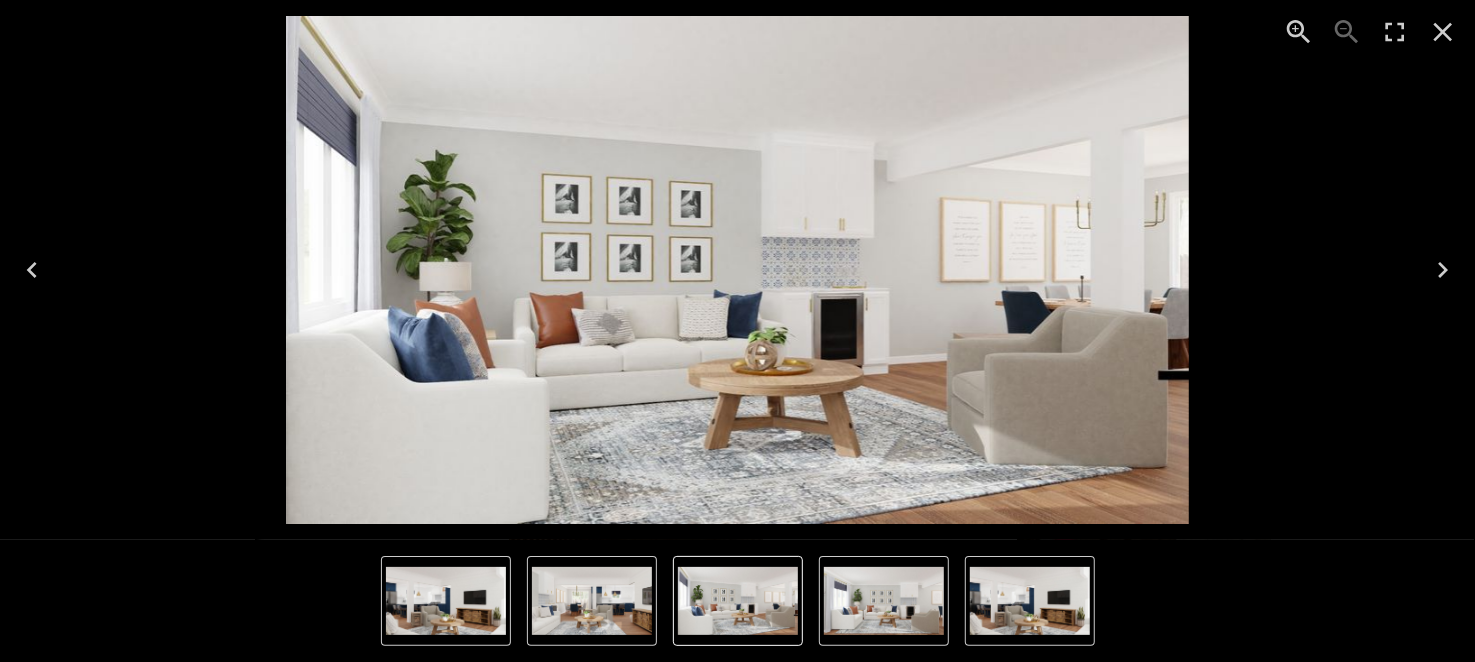 click at bounding box center (1443, 32) 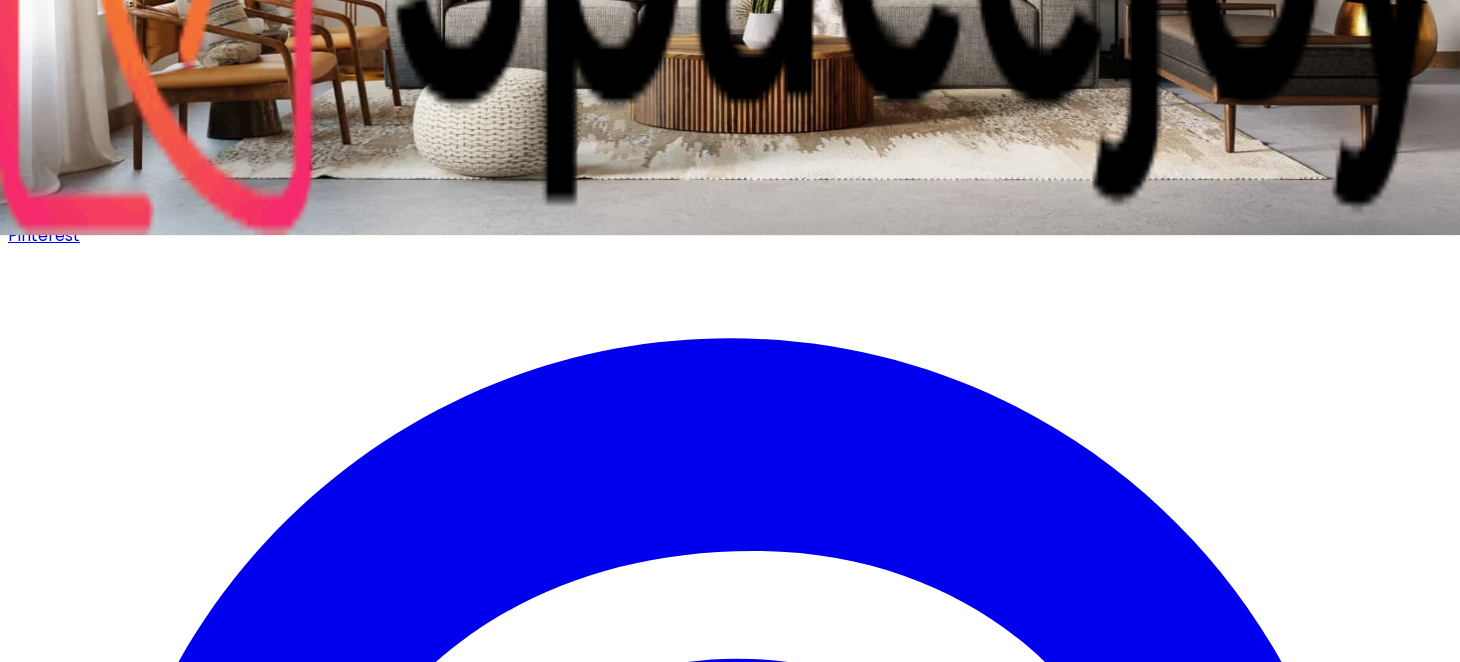 scroll, scrollTop: 333, scrollLeft: 0, axis: vertical 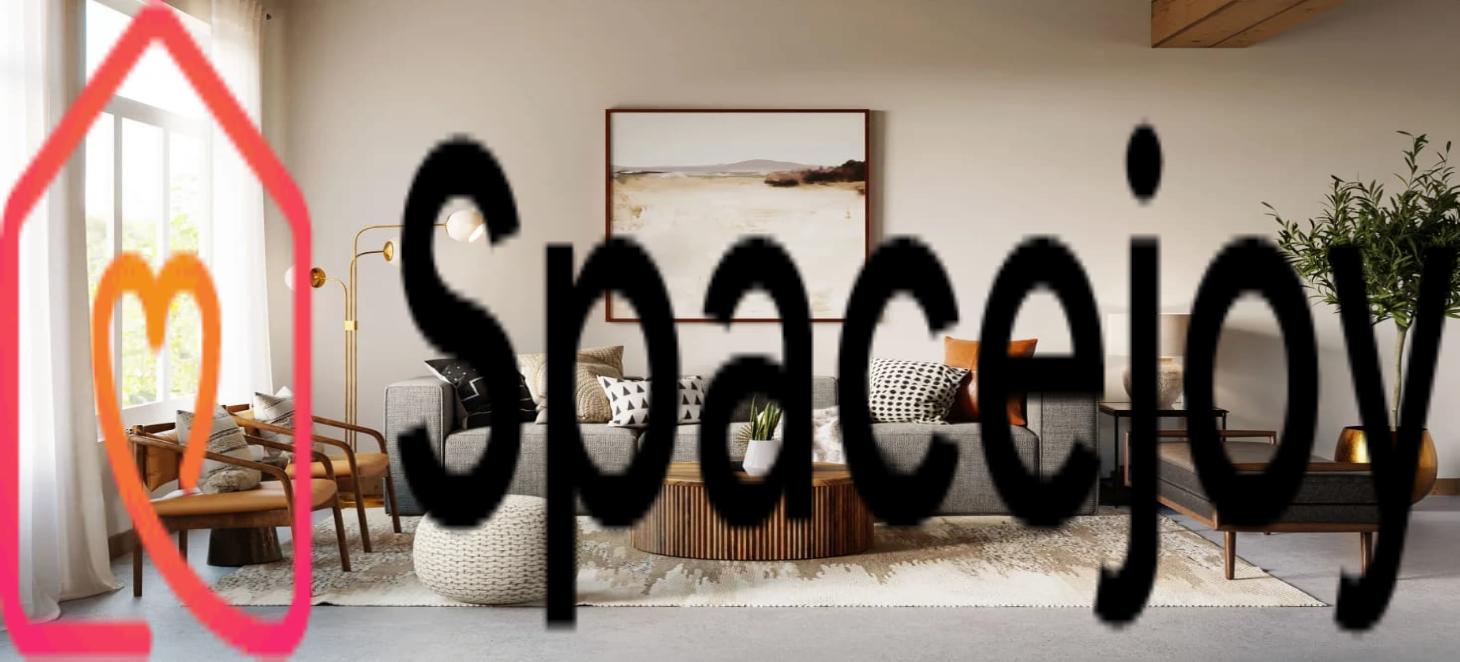 click on "Preview" at bounding box center (730, 434) 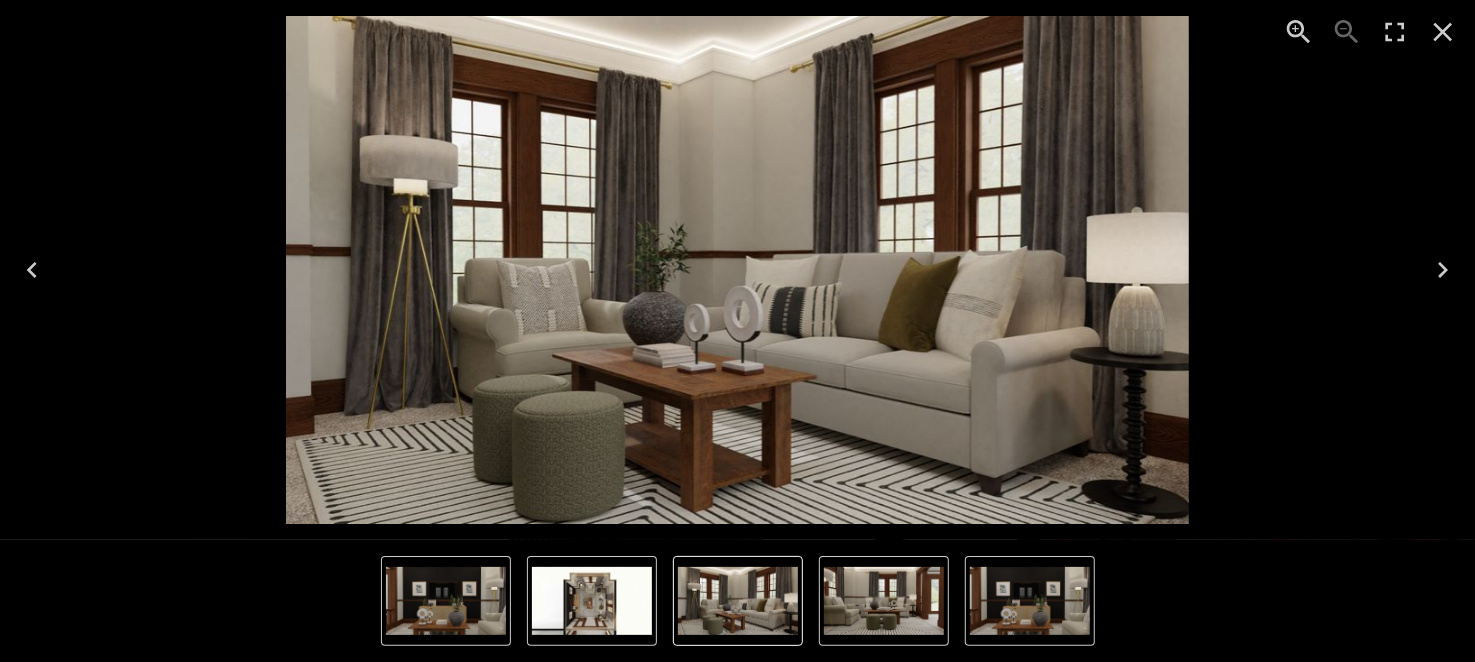 click at bounding box center [1443, 270] 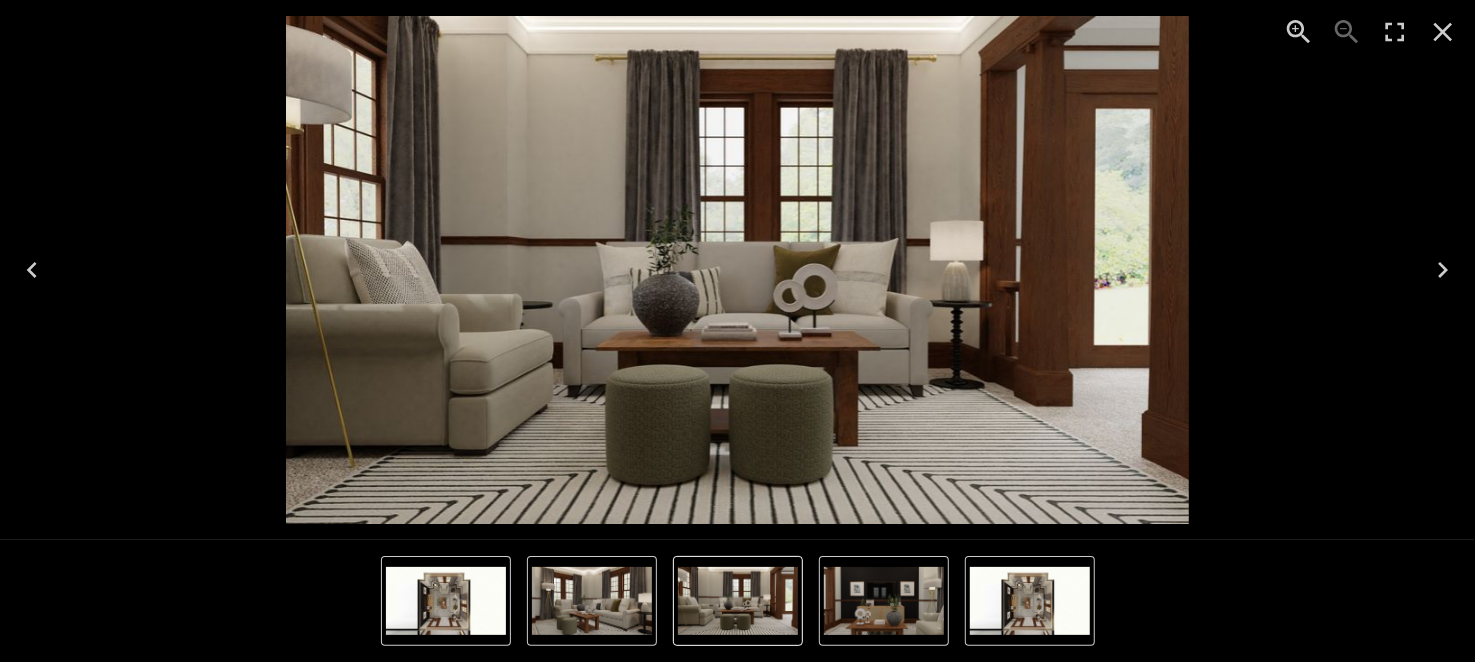 click at bounding box center [1443, 270] 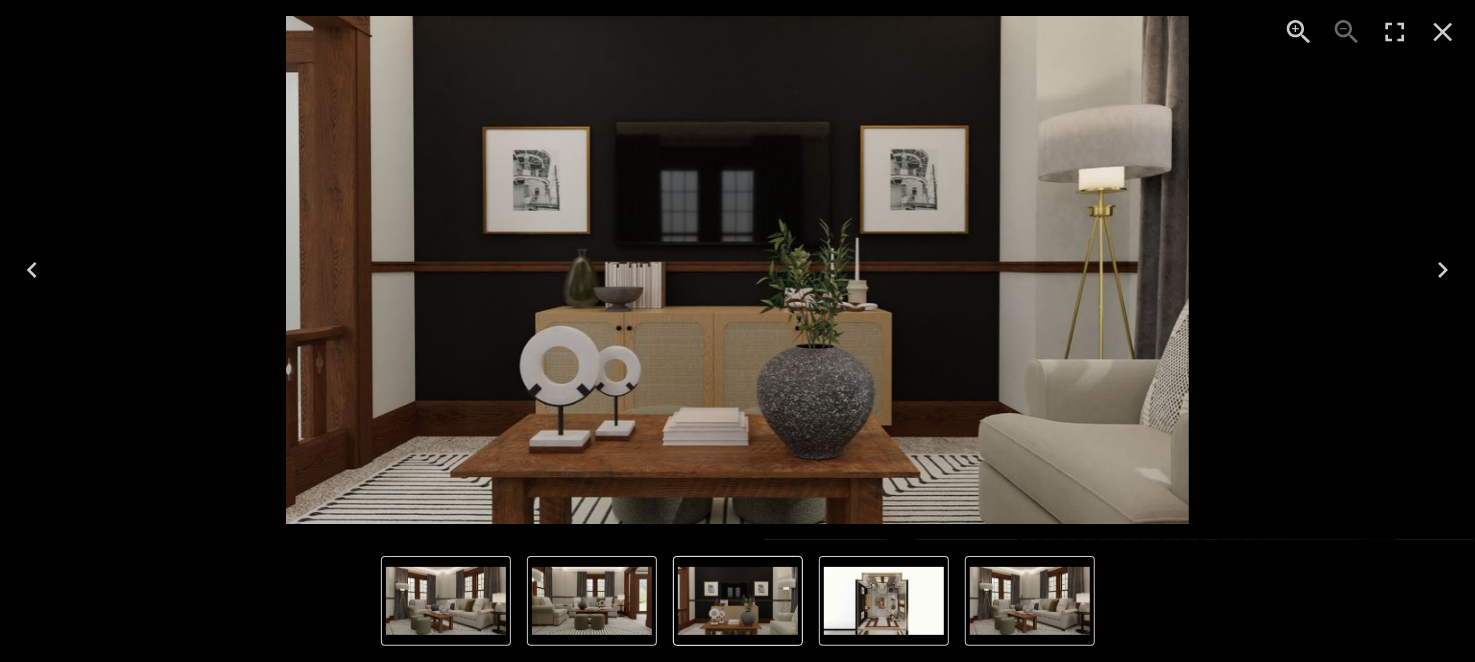 click at bounding box center (1443, 32) 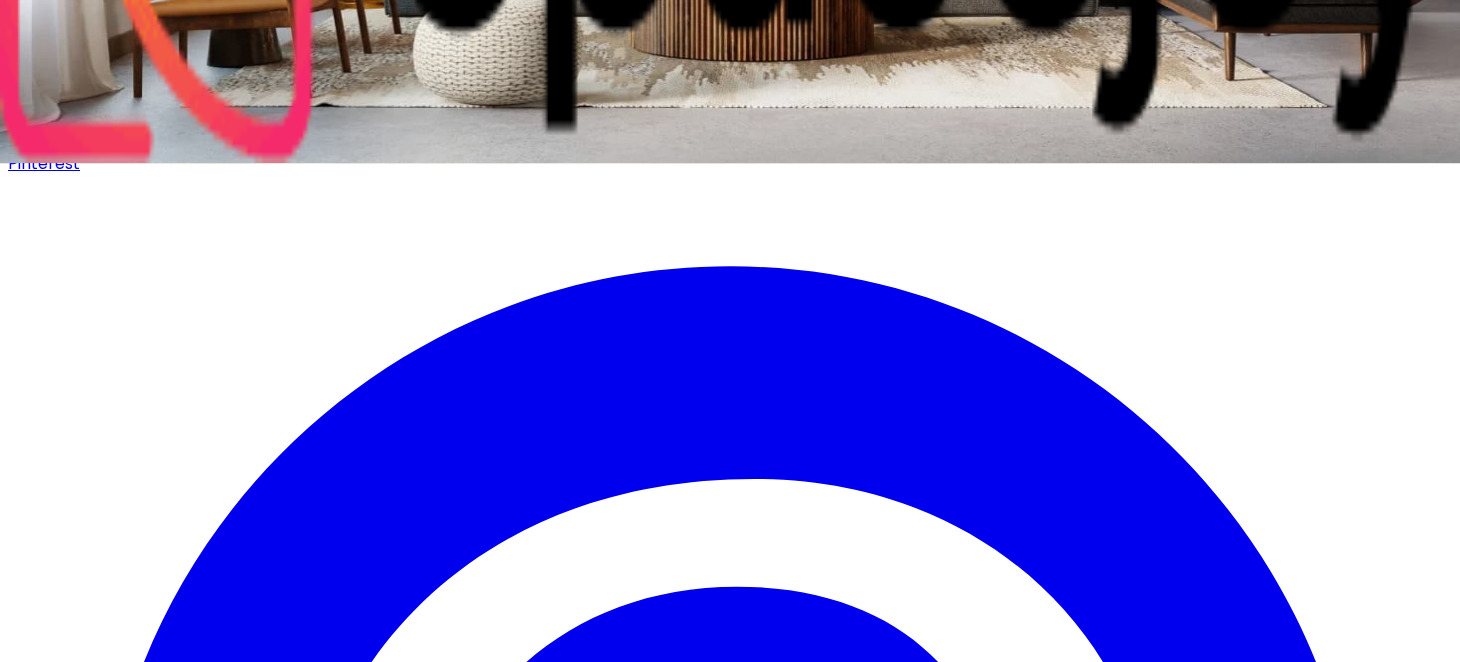 scroll, scrollTop: 0, scrollLeft: 0, axis: both 